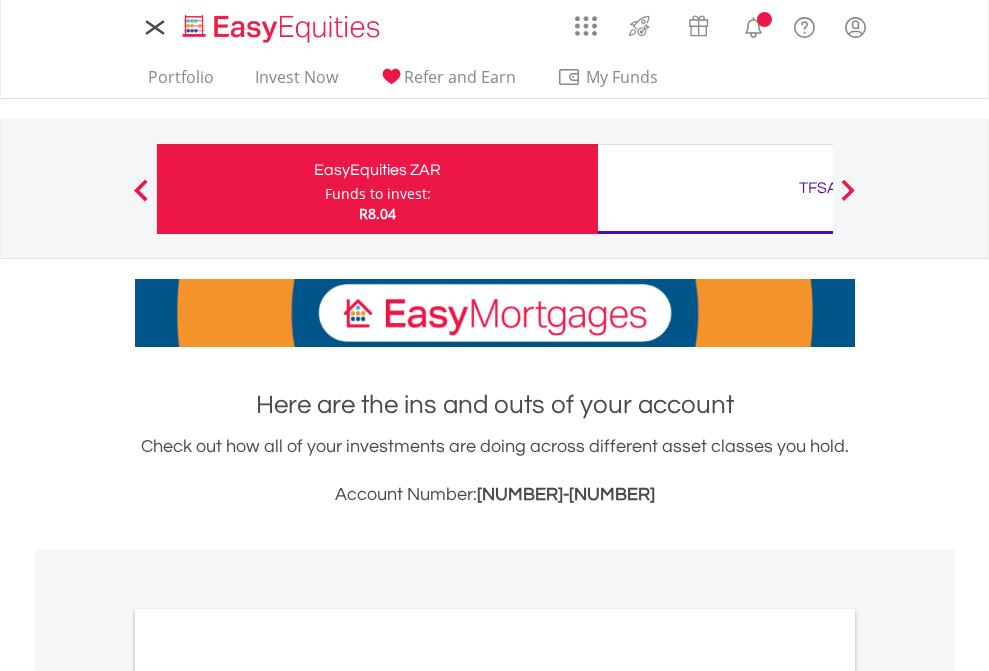 scroll, scrollTop: 0, scrollLeft: 0, axis: both 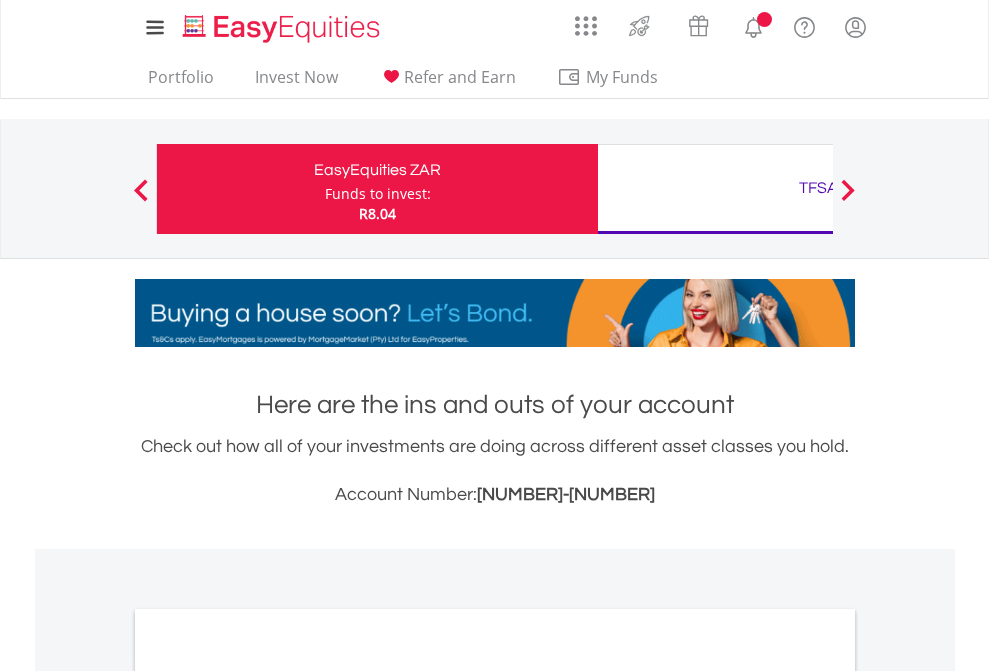 click on "Funds to invest:" at bounding box center (378, 194) 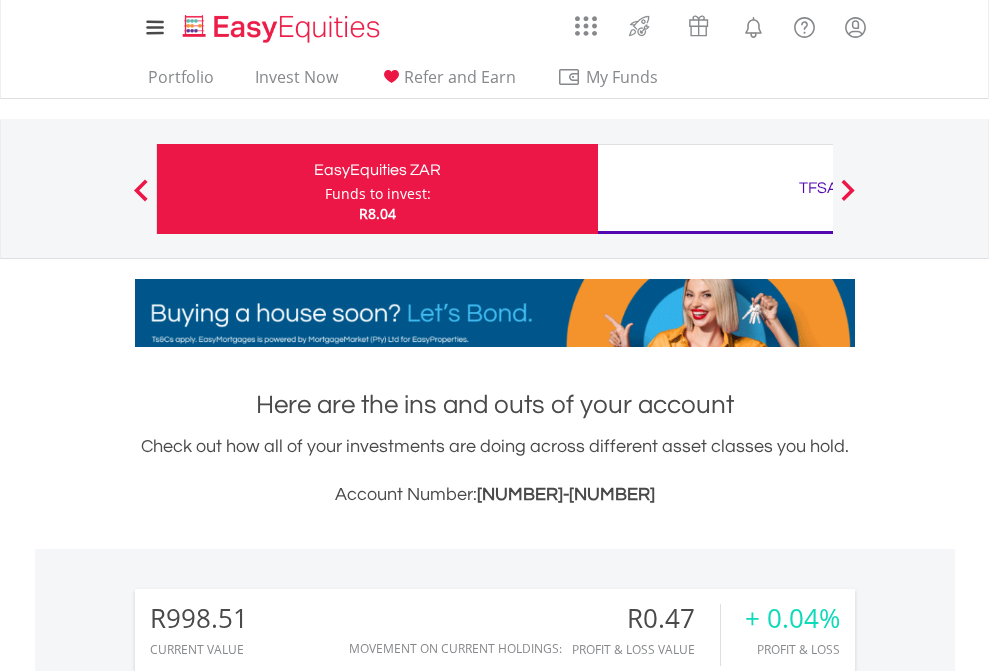 scroll, scrollTop: 999808, scrollLeft: 999687, axis: both 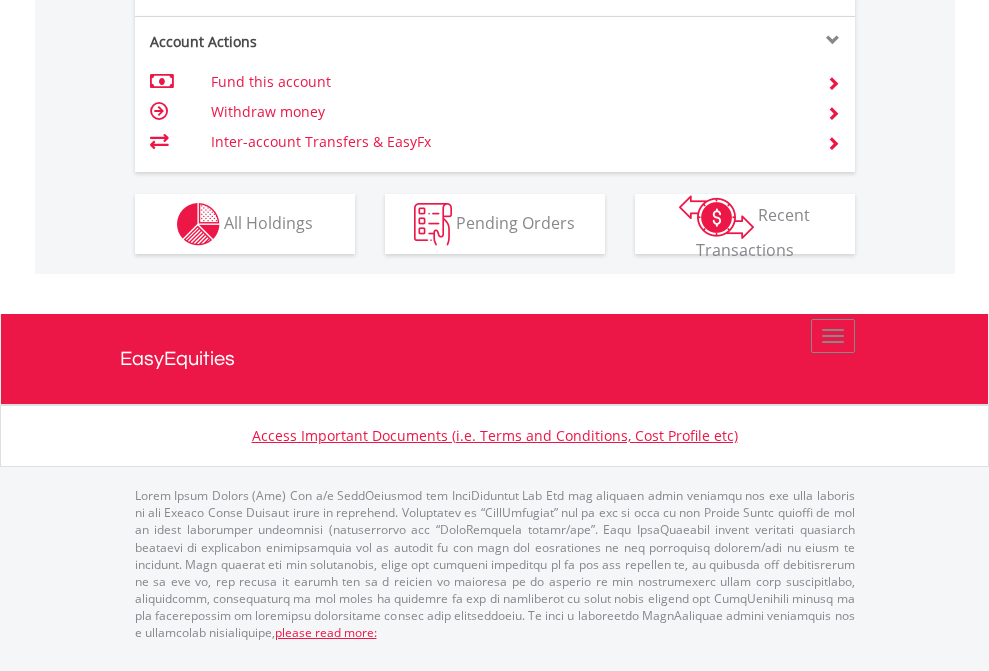 click on "Investment types" at bounding box center [706, -337] 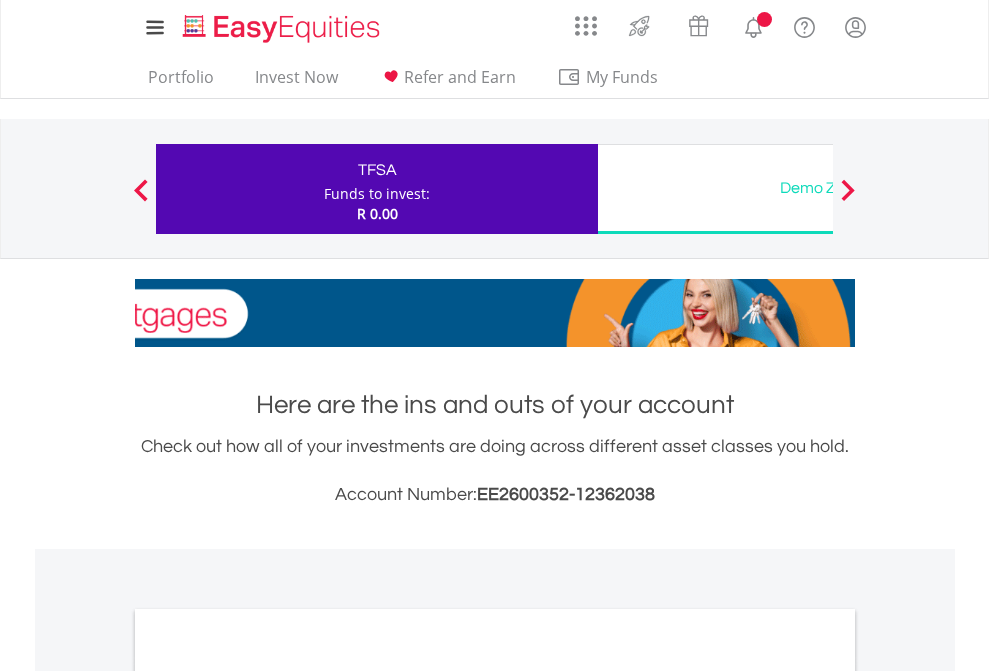 scroll, scrollTop: 0, scrollLeft: 0, axis: both 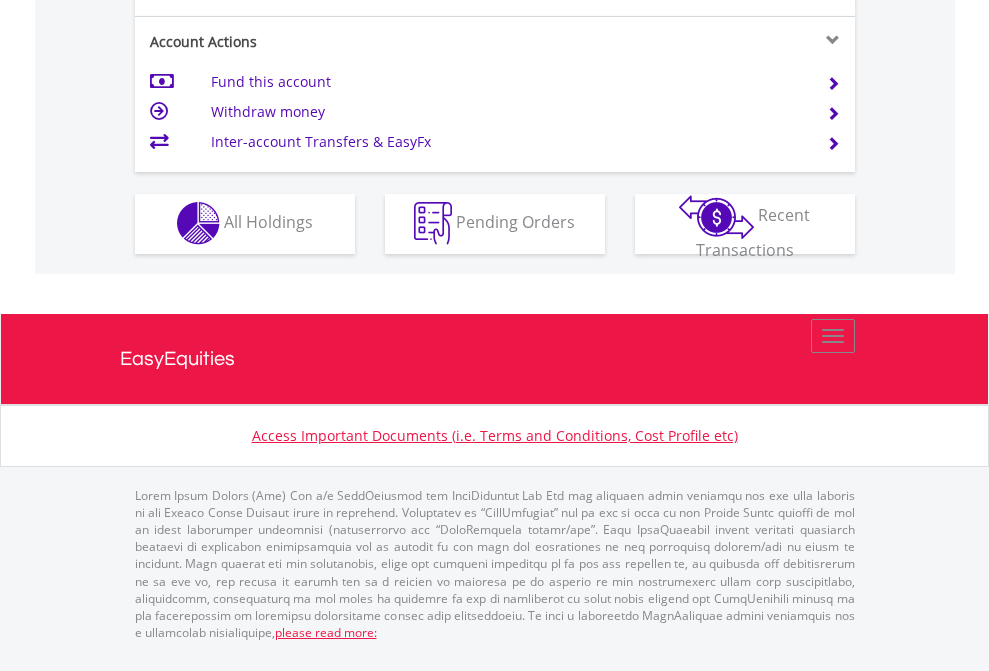 click on "Investment types" at bounding box center [706, -353] 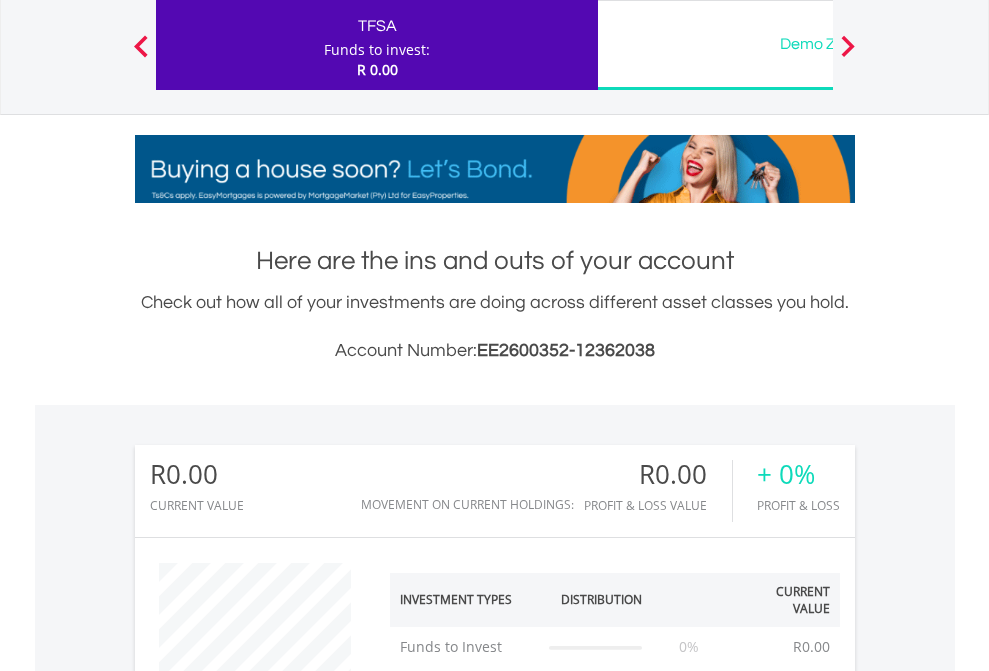 click on "All Holdings" at bounding box center [268, 1298] 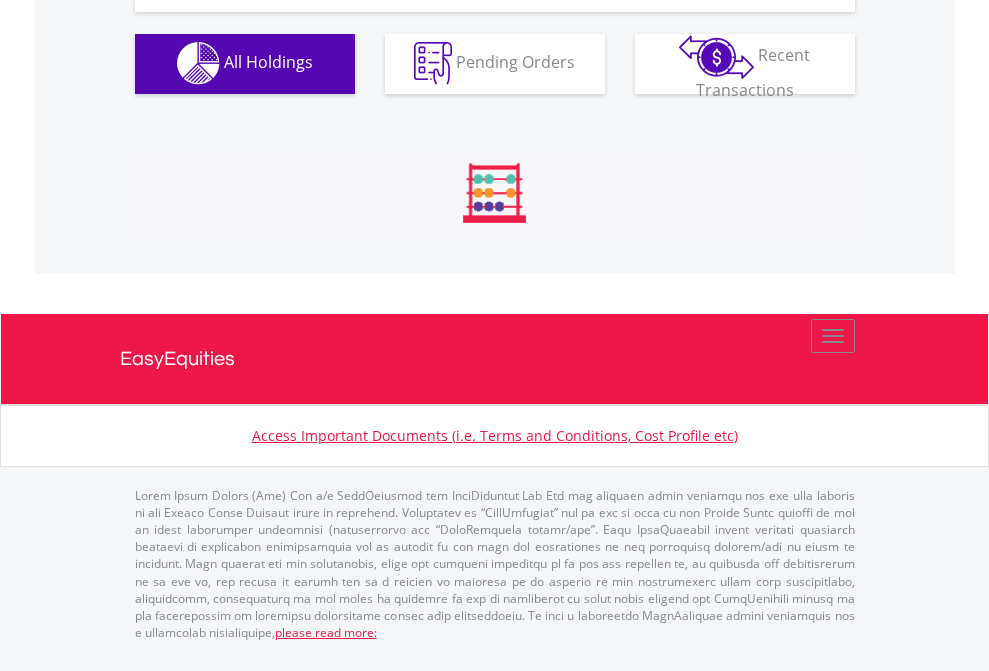 scroll, scrollTop: 1980, scrollLeft: 0, axis: vertical 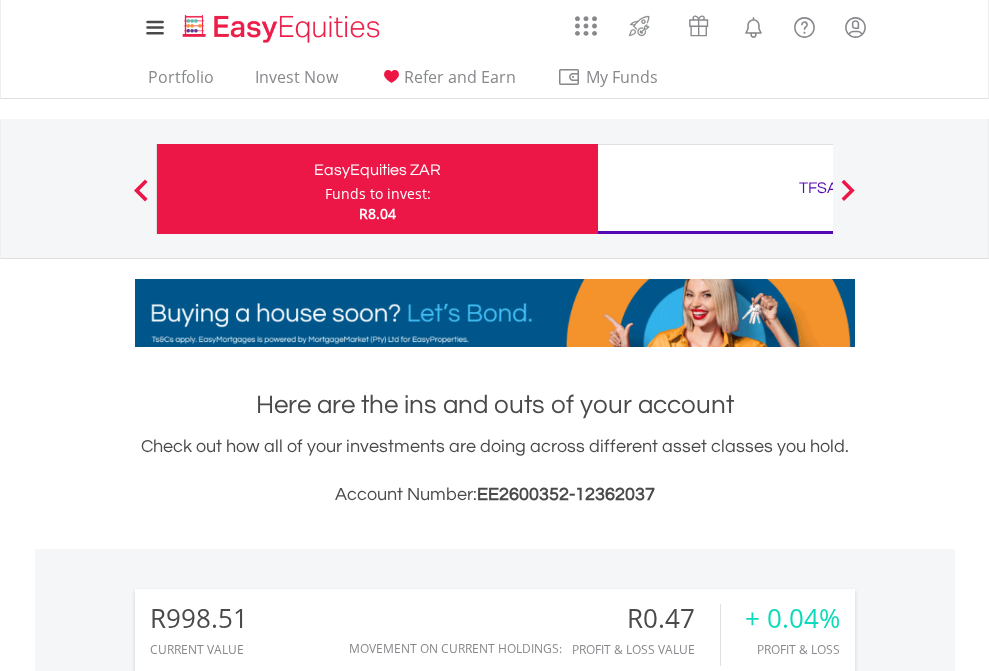 click on "TFSA" at bounding box center [818, 188] 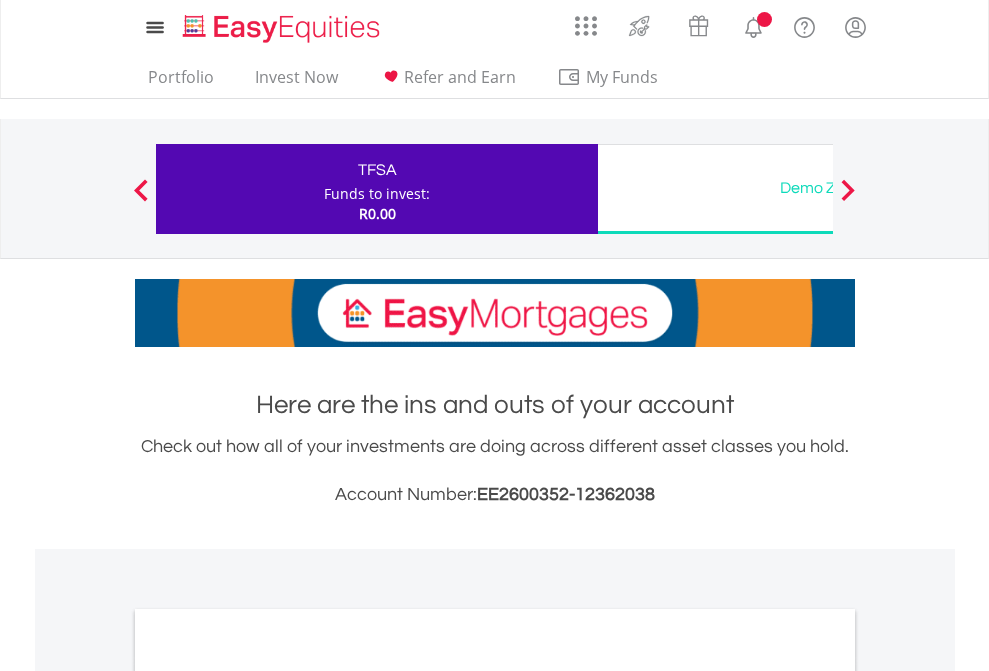 scroll, scrollTop: 1202, scrollLeft: 0, axis: vertical 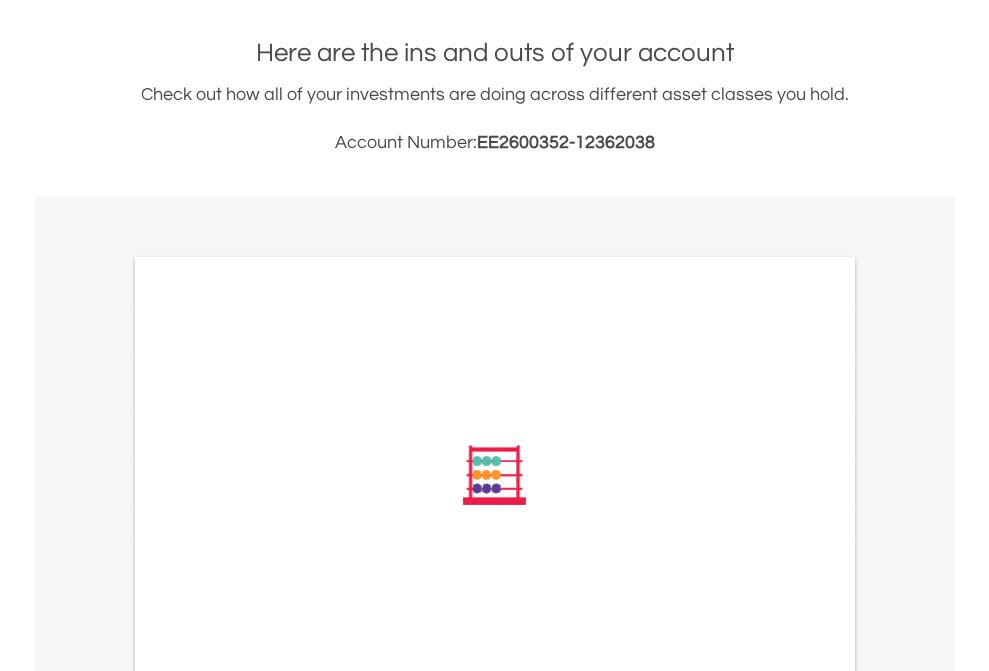 click on "All Holdings" at bounding box center (268, 744) 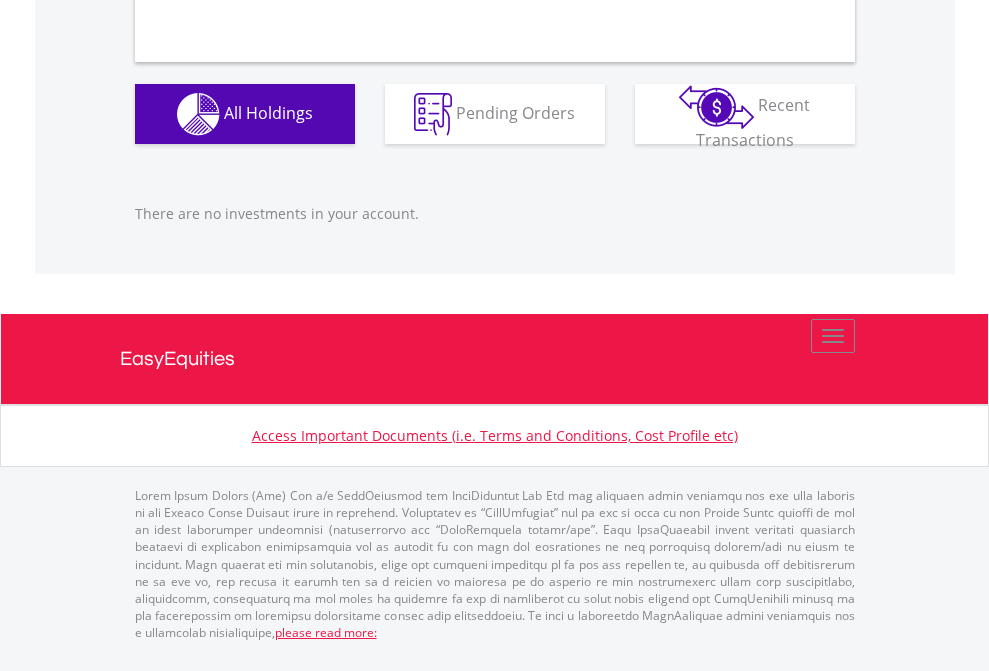 scroll, scrollTop: 1980, scrollLeft: 0, axis: vertical 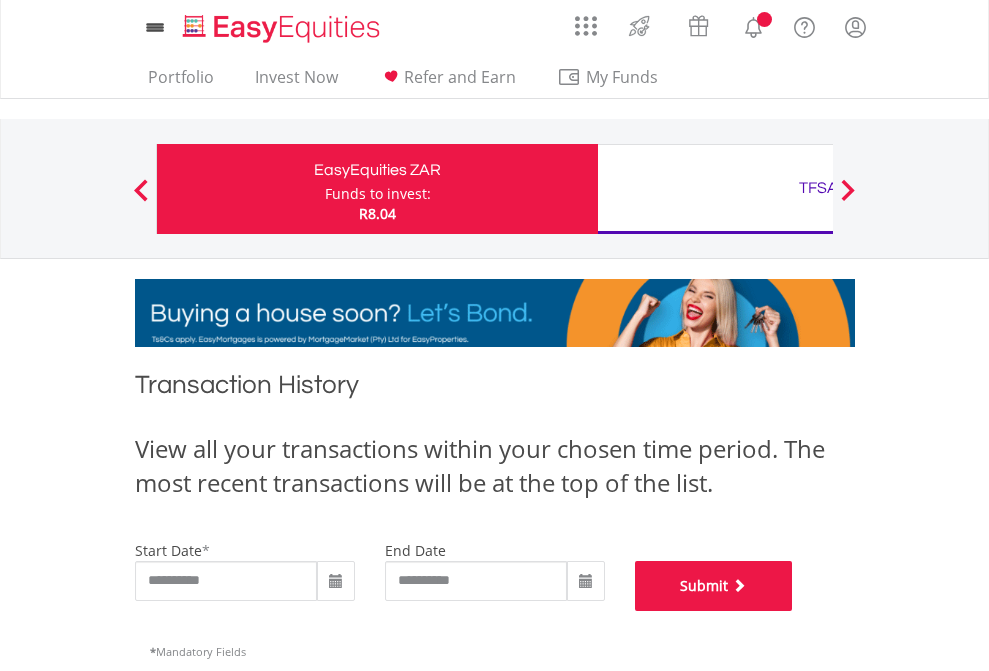 click on "Submit" at bounding box center (714, 586) 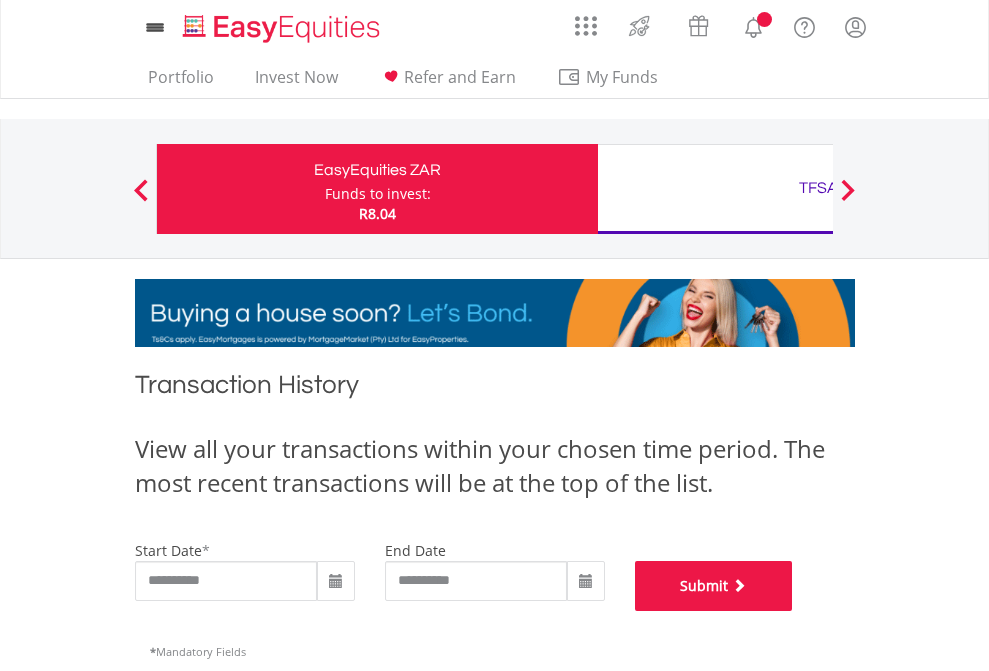 scroll, scrollTop: 811, scrollLeft: 0, axis: vertical 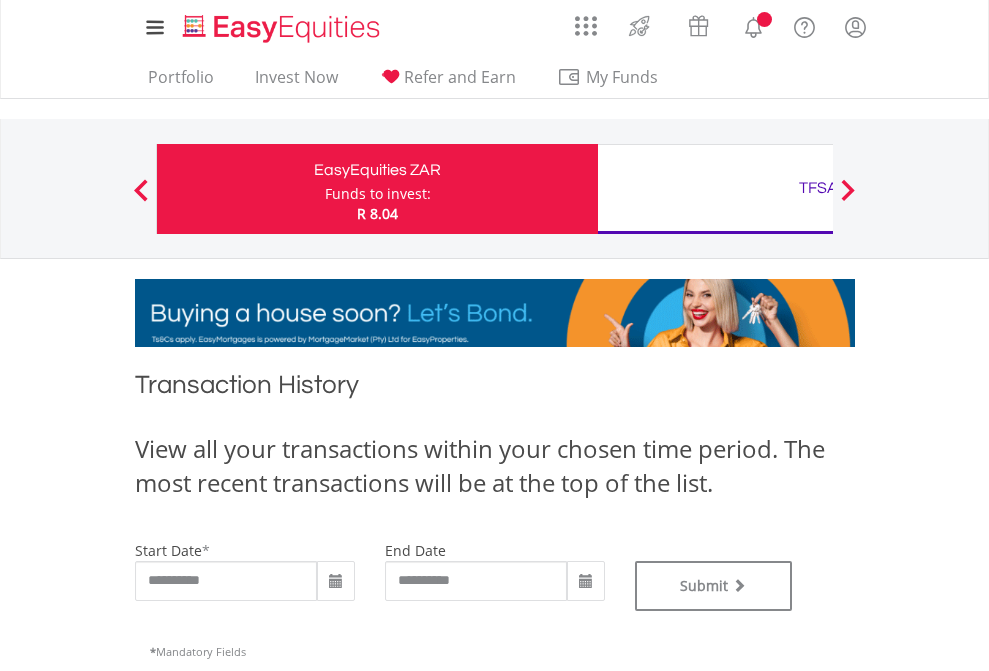 click on "TFSA" at bounding box center [818, 188] 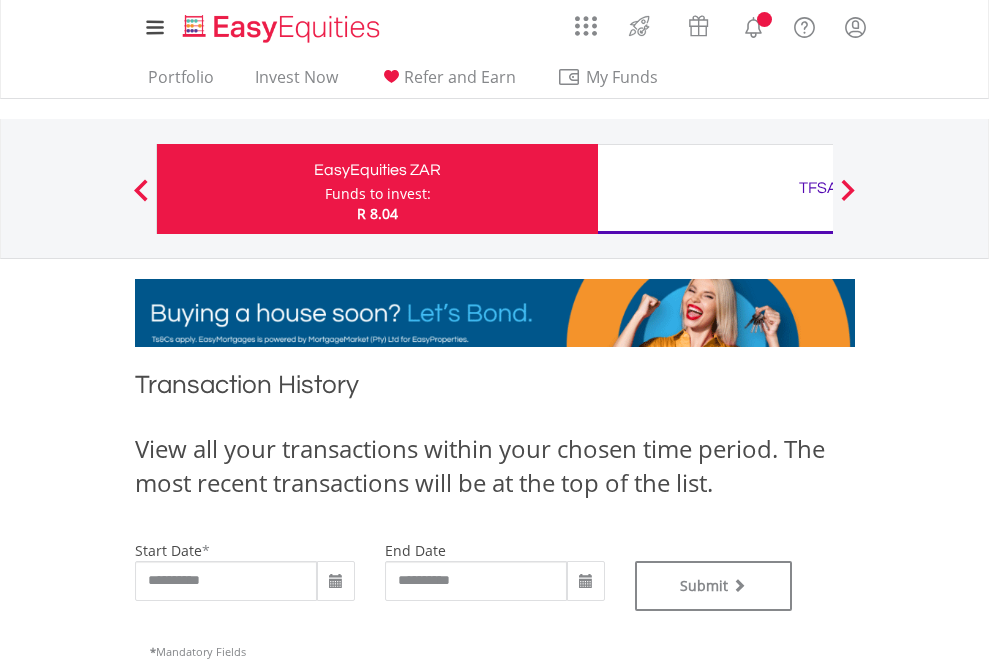type on "**********" 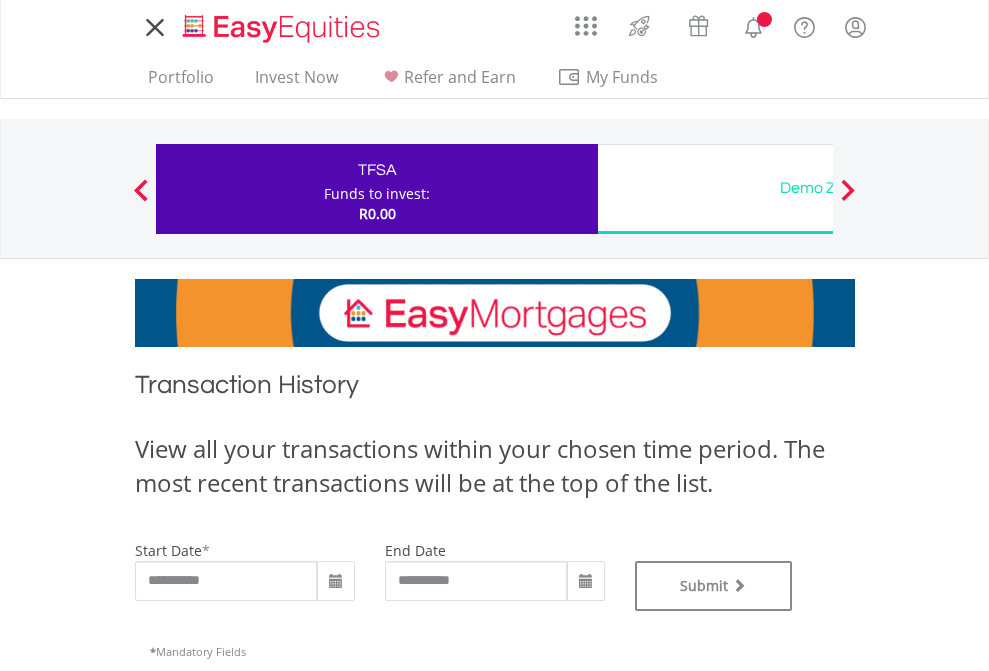 scroll, scrollTop: 0, scrollLeft: 0, axis: both 